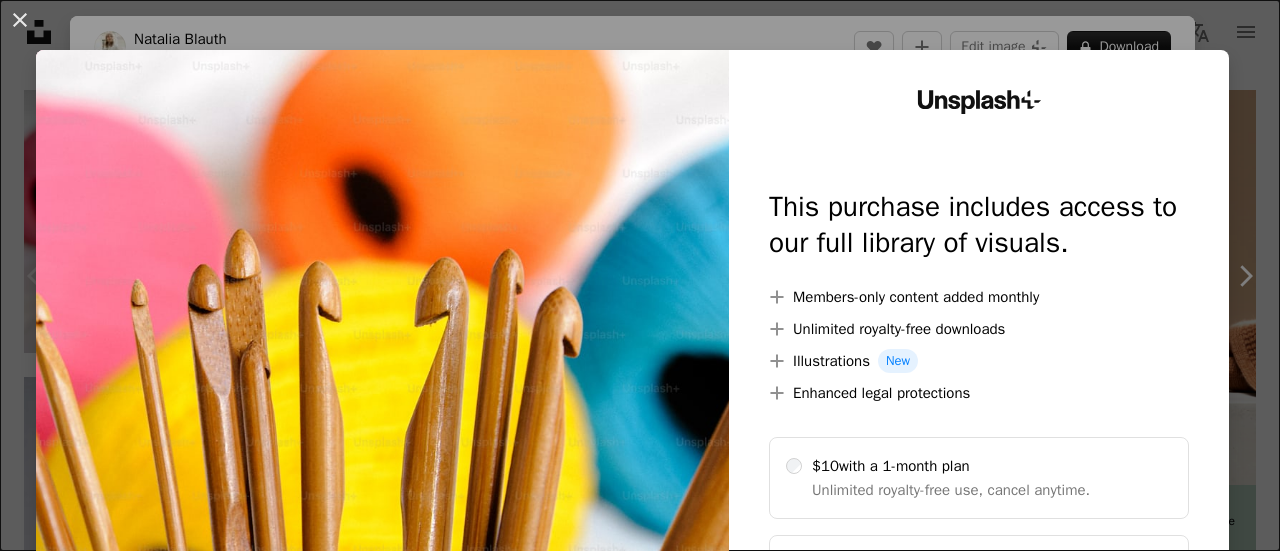 scroll, scrollTop: 461, scrollLeft: 0, axis: vertical 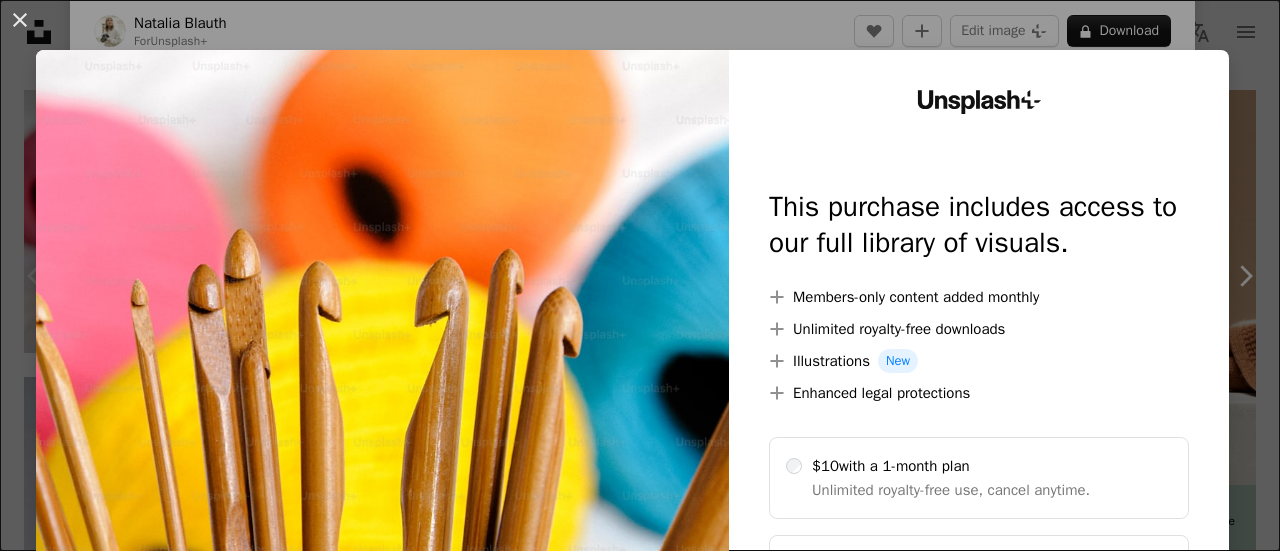click on "An X shape Unsplash+ This purchase includes access to our full library of visuals. A plus sign Members-only content added monthly A plus sign Unlimited royalty-free downloads A plus sign Illustrations  New A plus sign Enhanced legal protections $10  with a 1-month plan Unlimited royalty-free use, cancel anytime. $48   with a yearly plan Save  $72  when billed annually. Best value Continue with purchase Taxes where applicable. Renews automatically. Cancel anytime." at bounding box center [640, 275] 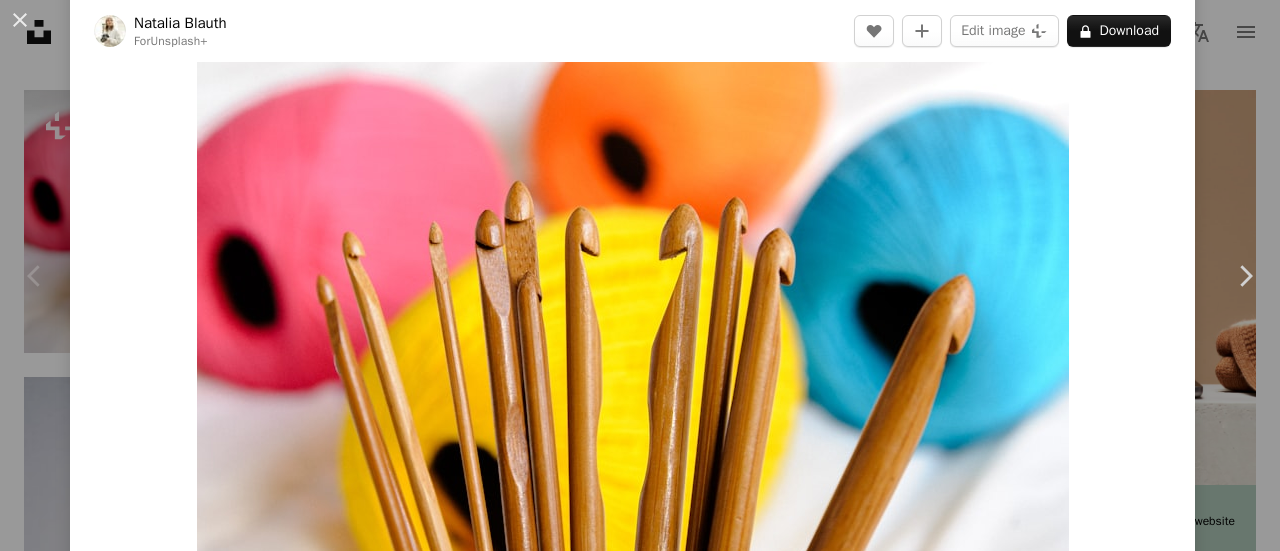 click on "Unsplash logo Unsplash Home A photo Pen Tool A compass A stack of folders Download Person Localization icon navigation menu A magnifying glass ******* An X shape Visual search Get Unsplash+ Log in Submit an image Browse premium images on iStock  |  20% off at iStock  ↗ Browse premium images on iStock 20% off at iStock  ↗ View more  ↗ View more on iStock  ↗ A photo Photos   2.7k Pen Tool Illustrations   39 A stack of folders Collections   2.2k A group of people Users   31 A copyright icon © License Arrow down Aspect ratio Orientation Arrow down Unfold Sort by  Relevance Arrow down Filters Filters Crochet Chevron right yarn knitting crocheting crochet hook craft wool knit crochet clothing embroidery amigurumi crochet hooks crochet blanket Plus sign for Unsplash+ A heart A plus sign Natalia Blauth For  Unsplash+ A lock   Download A heart A plus sign Raelle Gann-Owens Arrow pointing down A heart A plus sign Karen Penroz Arrow pointing down A heart A plus sign Edz Norton Arrow pointing down A heart" at bounding box center [640, 1989] 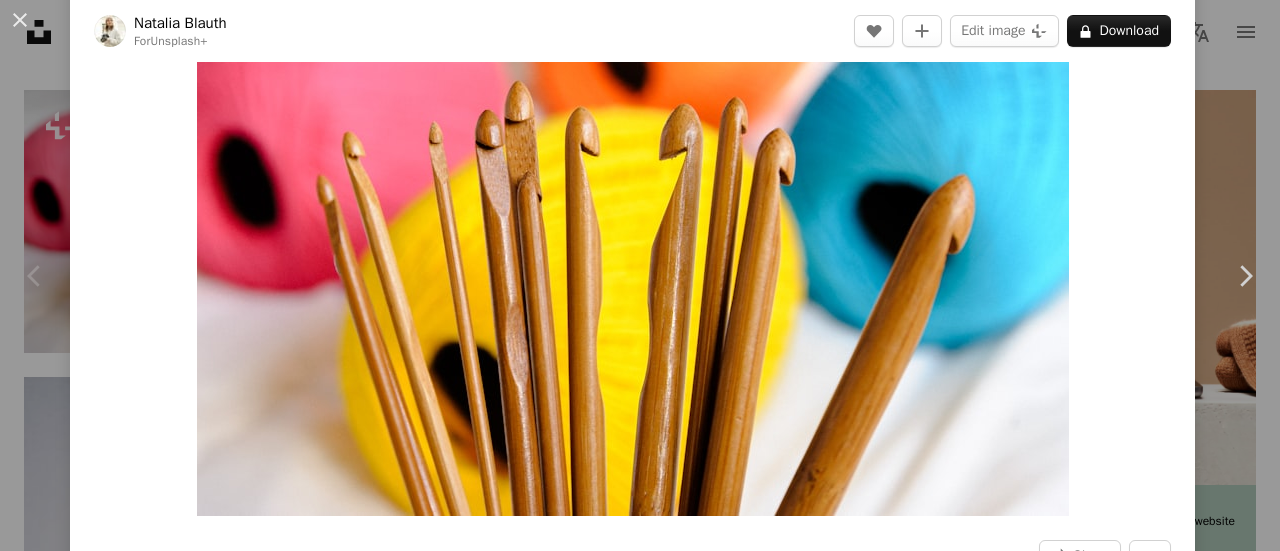 scroll, scrollTop: 123, scrollLeft: 0, axis: vertical 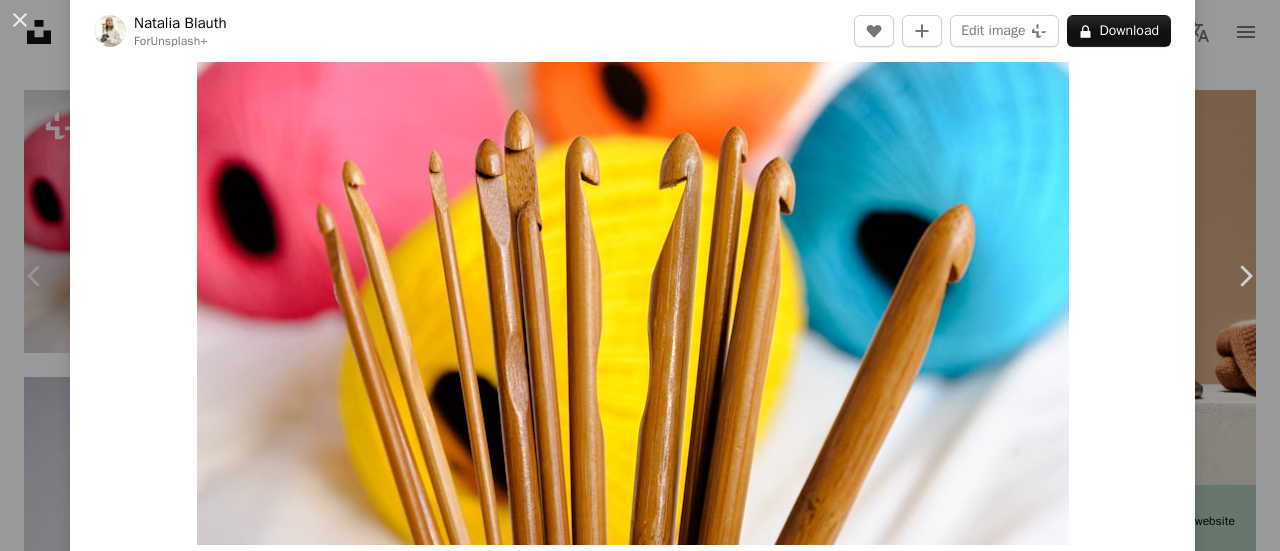click at bounding box center [633, 255] 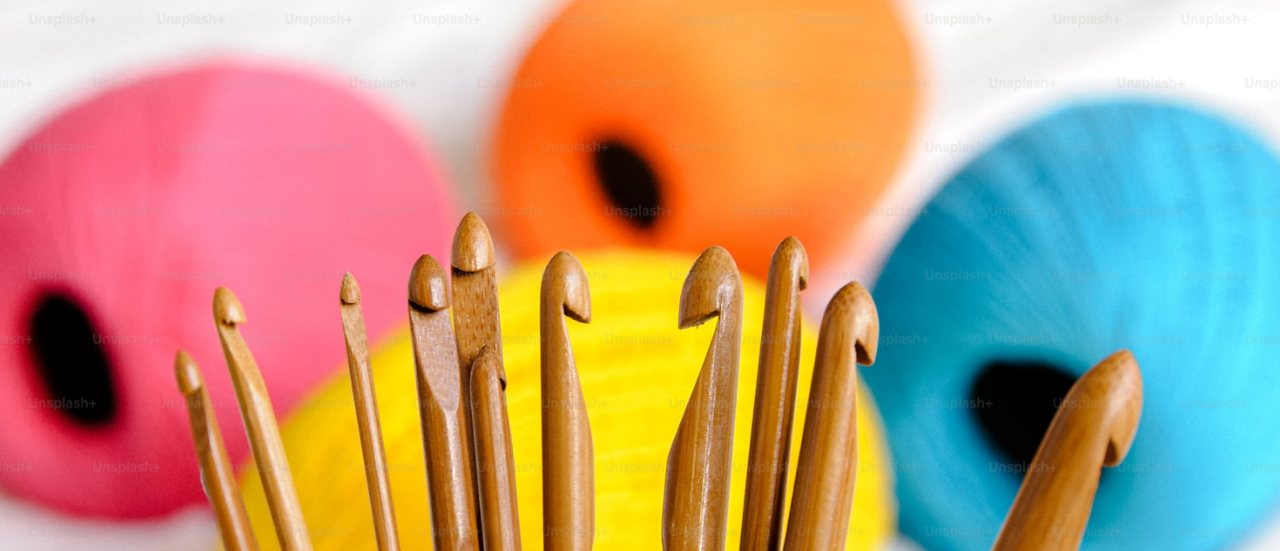 scroll, scrollTop: 140, scrollLeft: 0, axis: vertical 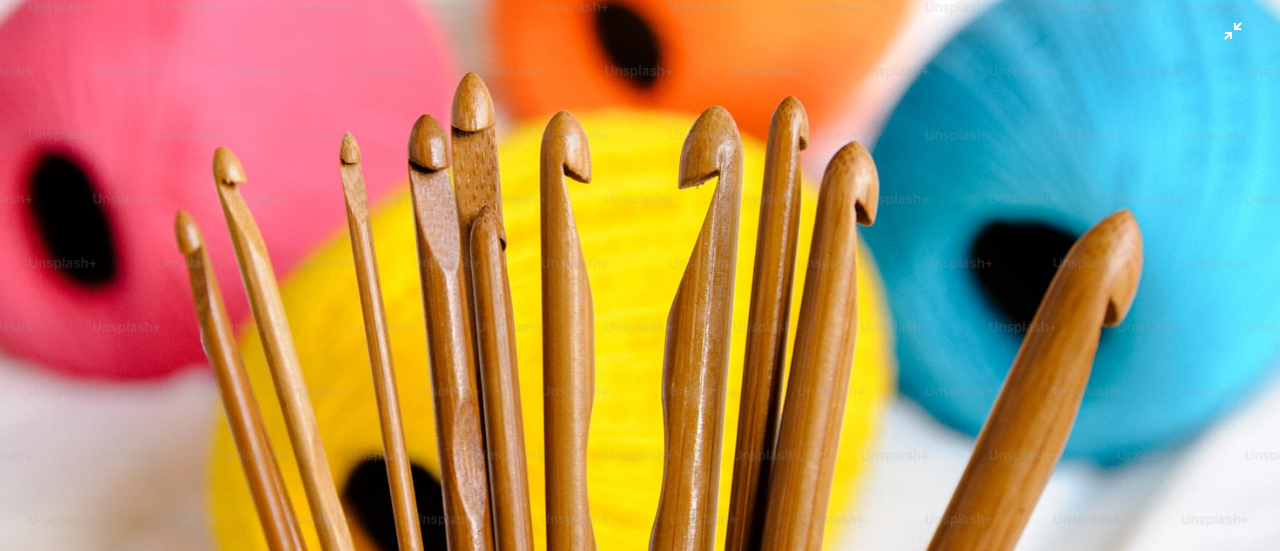 type 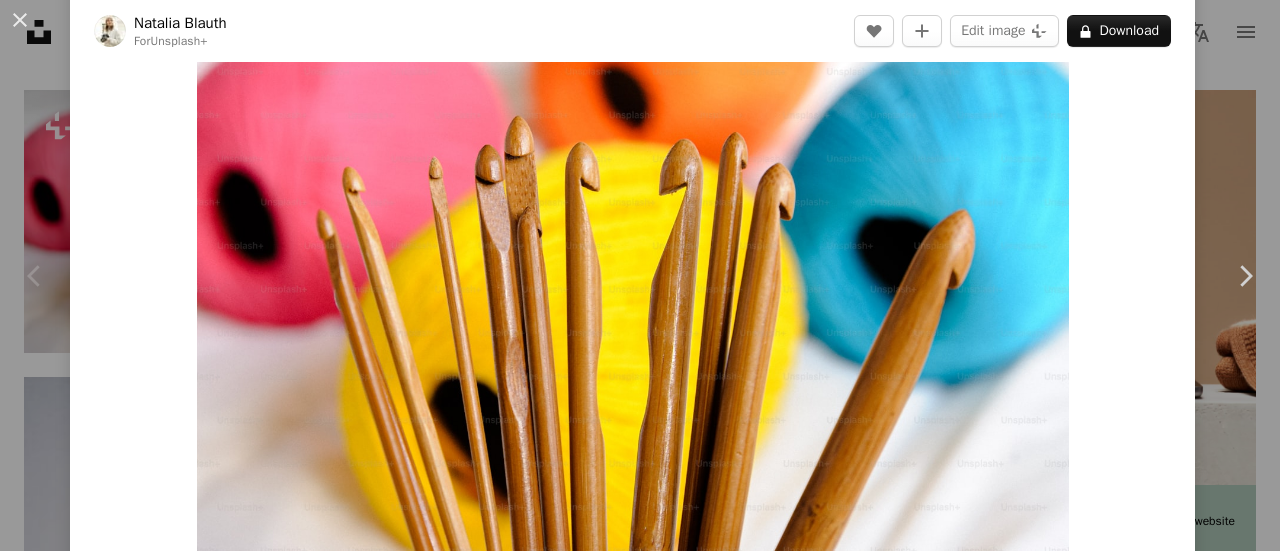 type 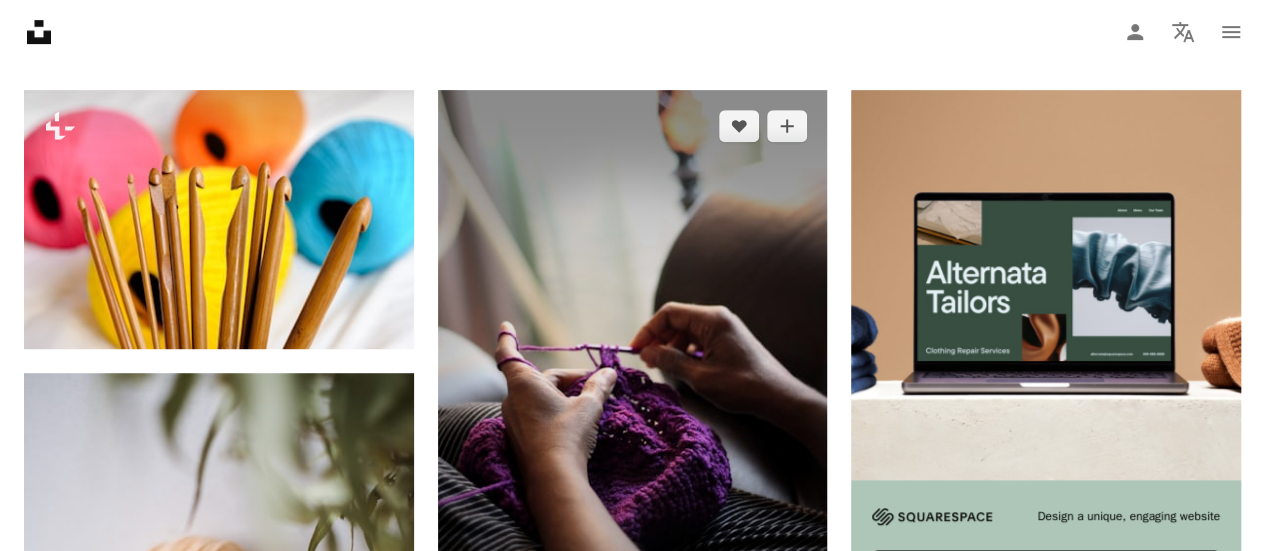 drag, startPoint x: 844, startPoint y: 341, endPoint x: 729, endPoint y: 332, distance: 115.35164 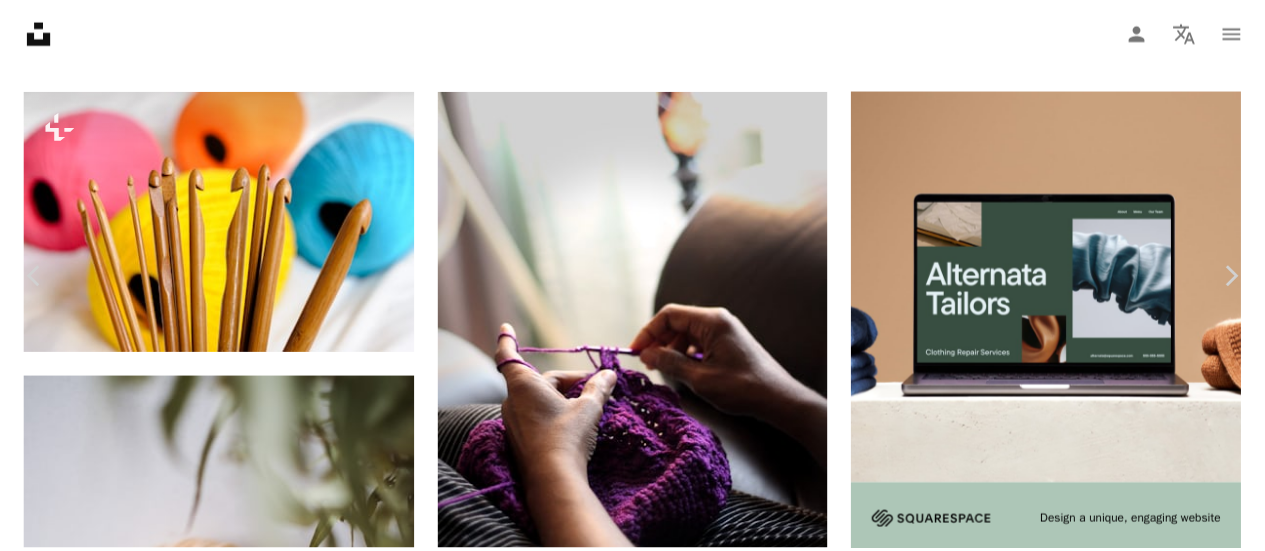 scroll, scrollTop: 176, scrollLeft: 0, axis: vertical 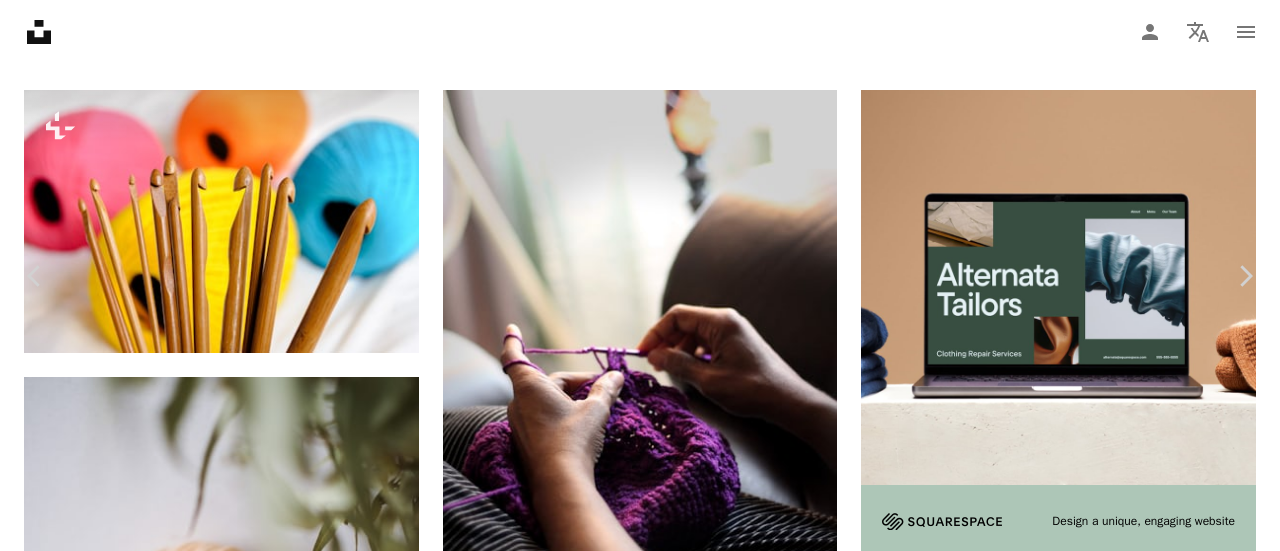 click on "Download free" at bounding box center [1081, 4470] 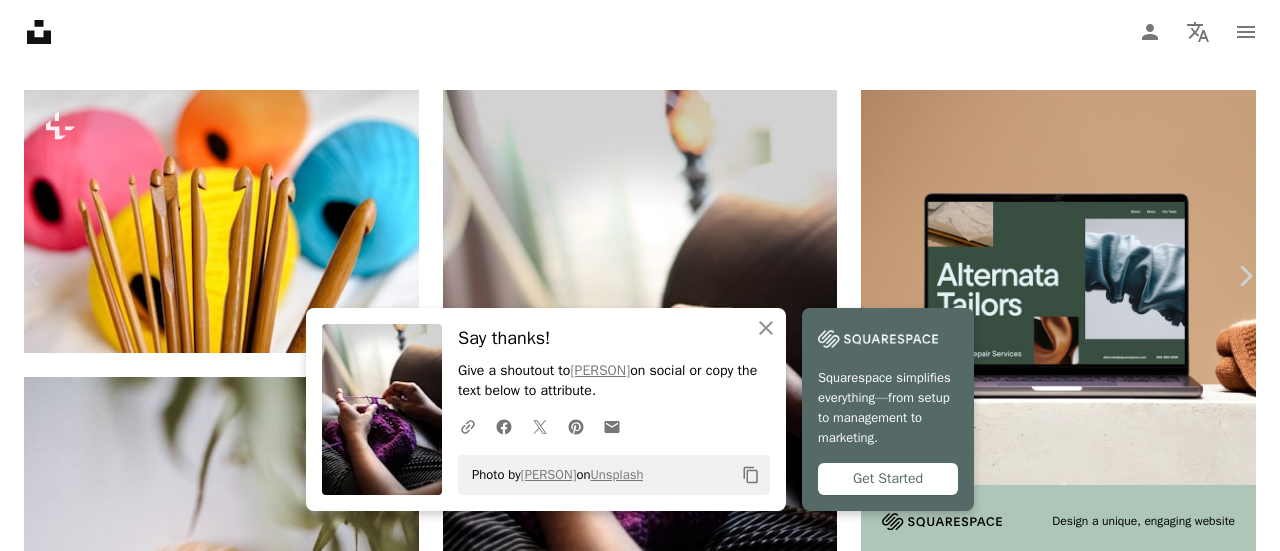 click on "Zoom in" at bounding box center [632, 4641] 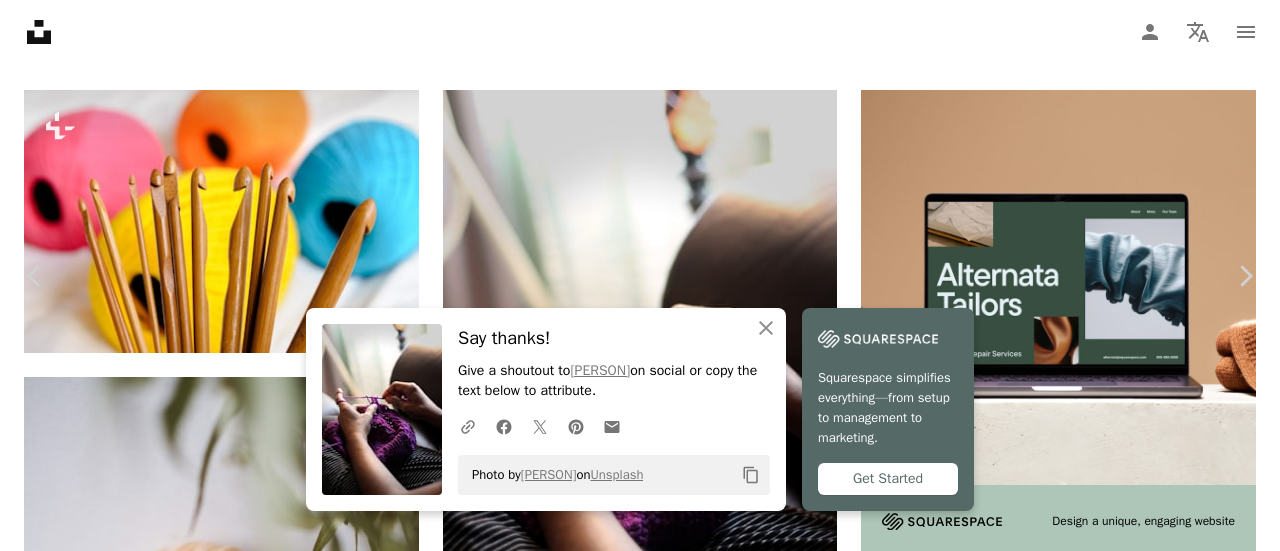 click on "Zoom in" at bounding box center [632, 4641] 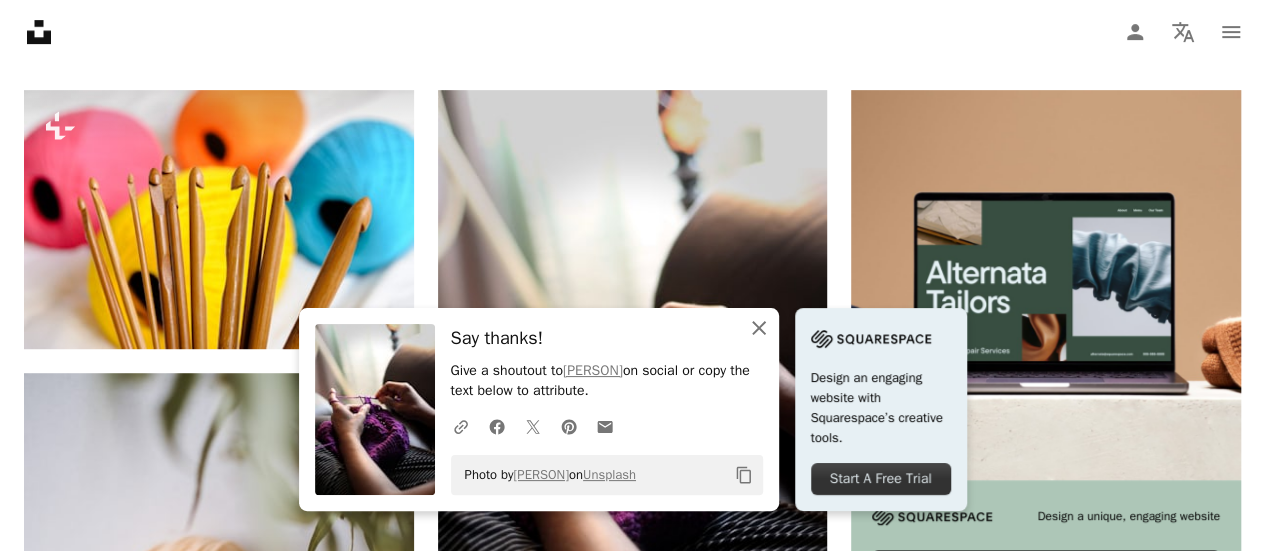 click on "An X shape" 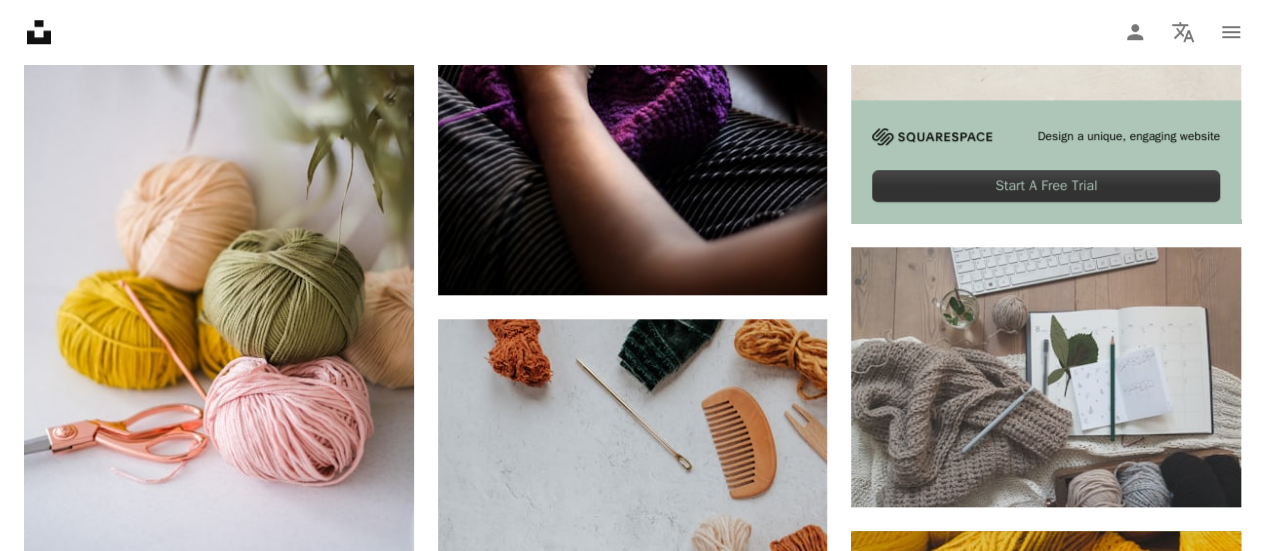 scroll, scrollTop: 916, scrollLeft: 0, axis: vertical 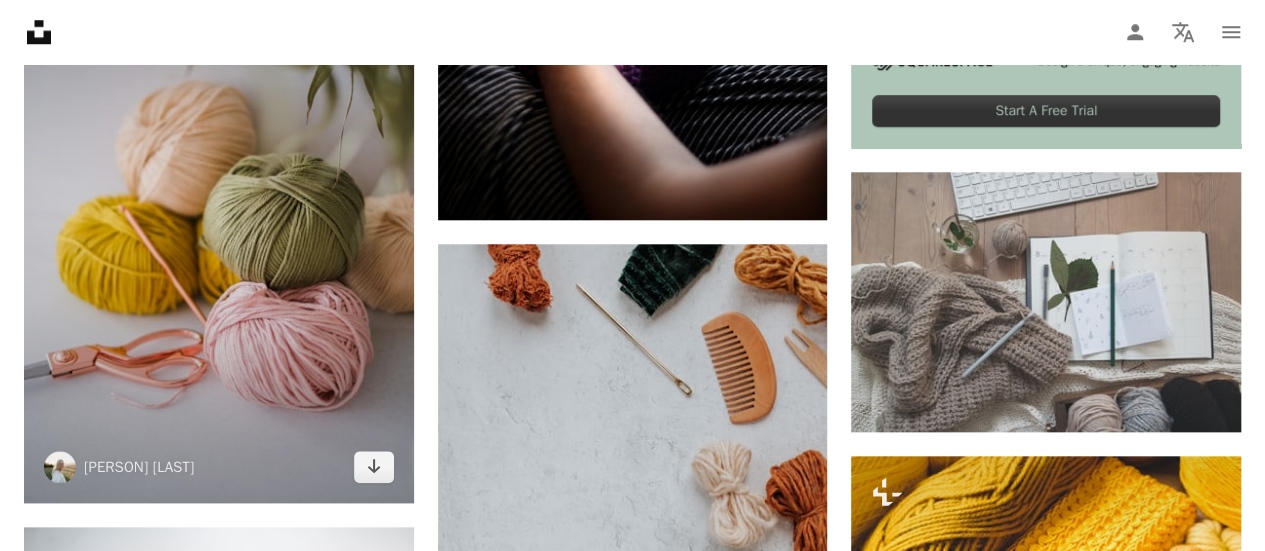 click at bounding box center [219, 210] 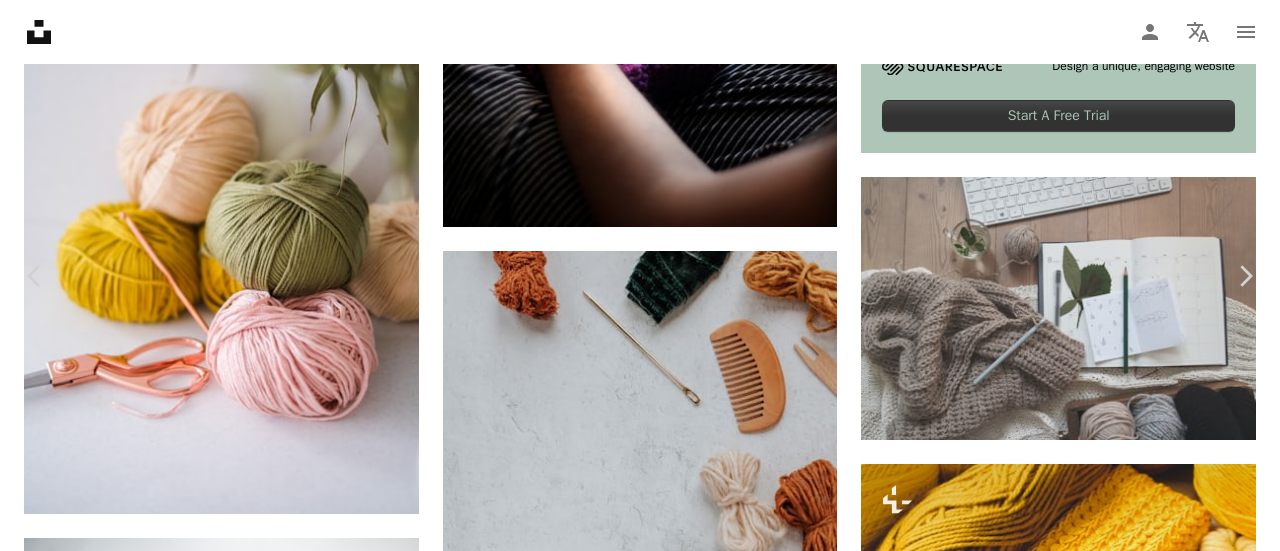 click on "Download free" at bounding box center (1081, 4031) 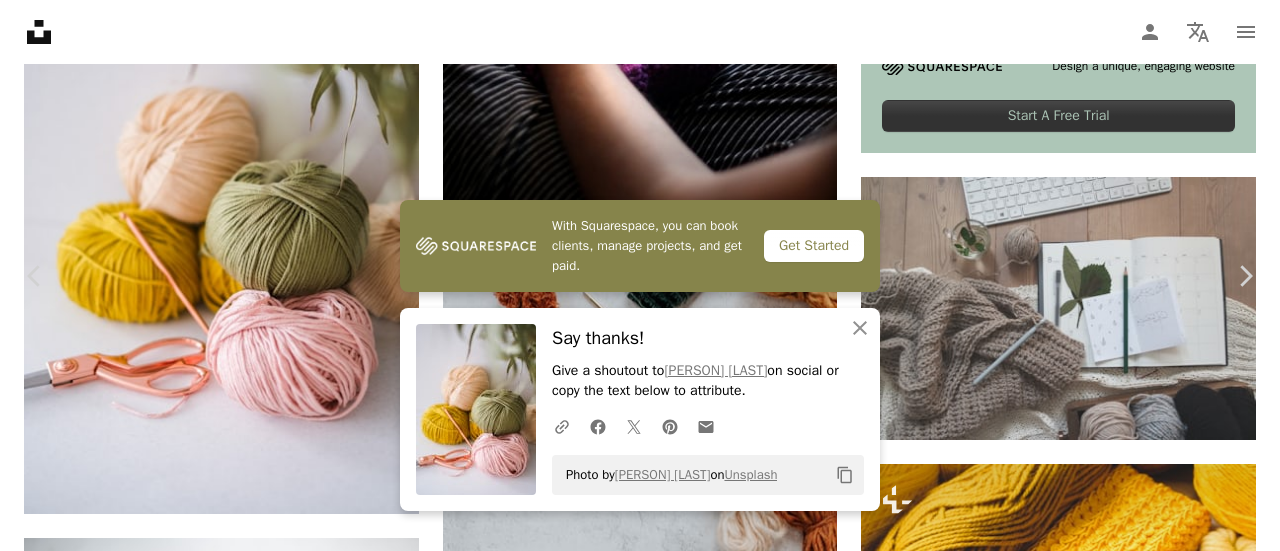 click on "An X shape" at bounding box center [20, 20] 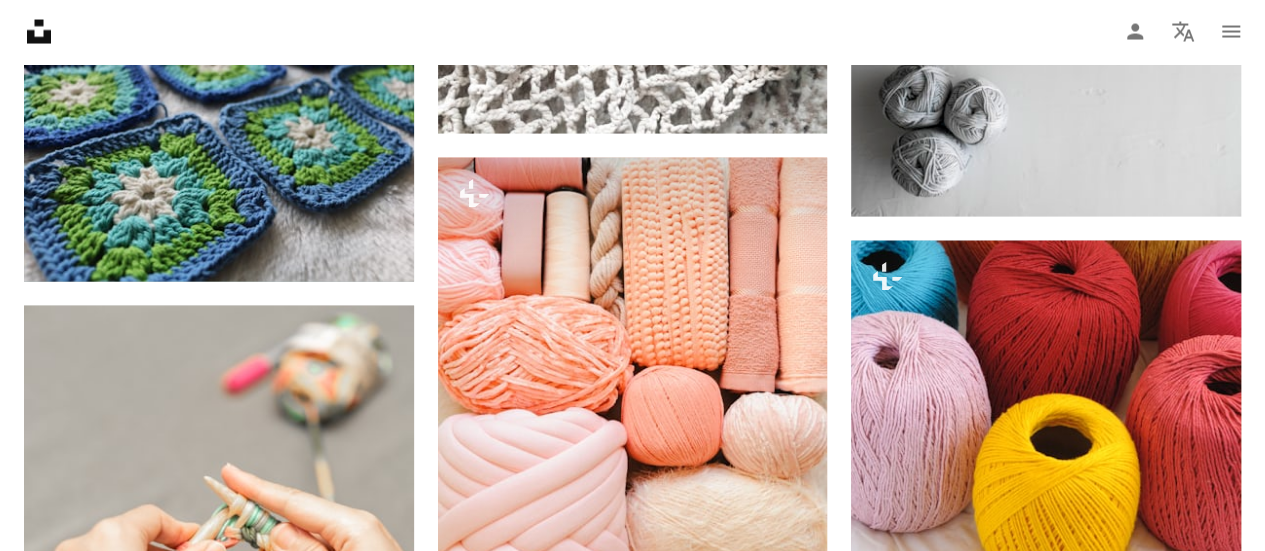 scroll, scrollTop: 2087, scrollLeft: 0, axis: vertical 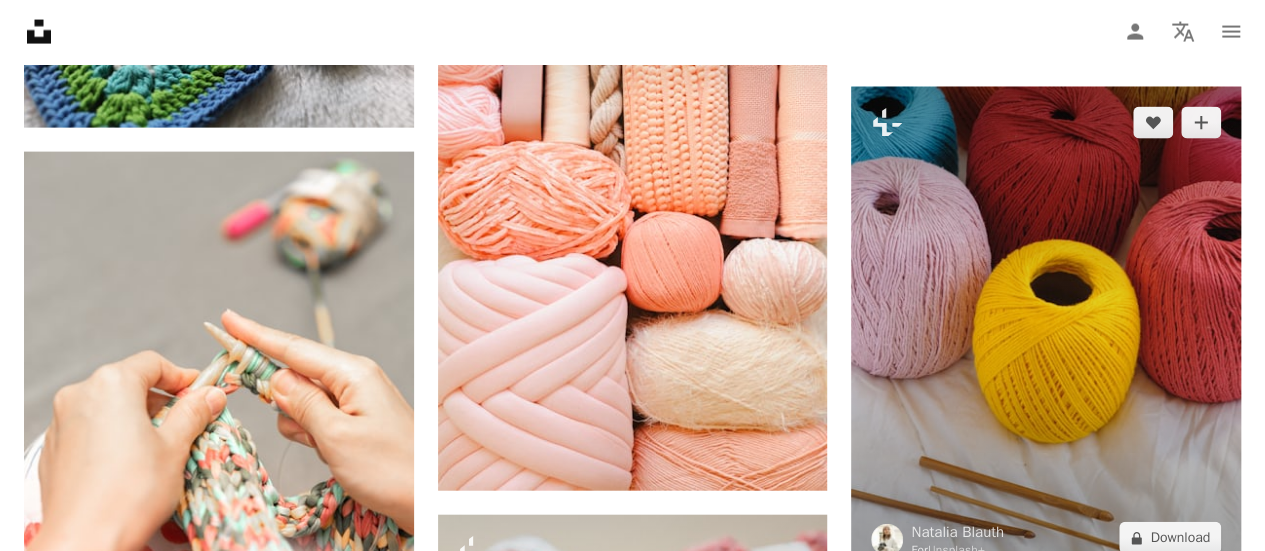 click at bounding box center (1046, 330) 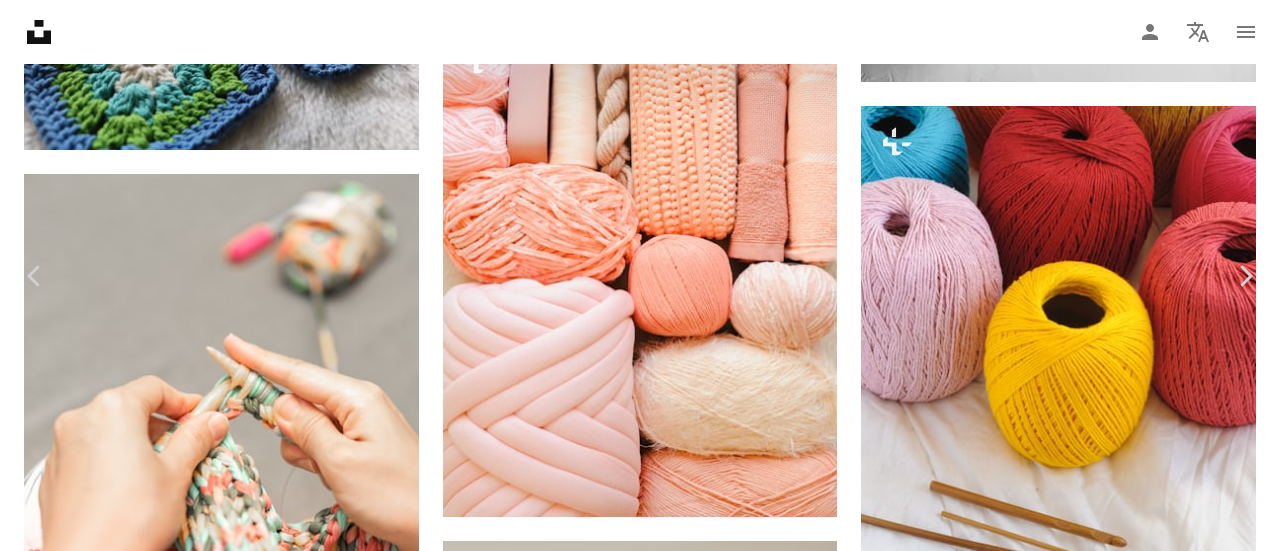click on "An X shape Chevron left Chevron right [PERSON] For  Unsplash+ A heart A plus sign Edit image   Plus sign for Unsplash+ A lock   Download Zoom in ––– ––  –– ––– –––– –––– A forward-right arrow Share More Actions –––   – –––  – – ––  – ––––. ––– ––– ––––  –––– ––– ––– – –––– –––– ––– –––   –––– –––– From this series Chevron right Related images" at bounding box center [640, 2997] 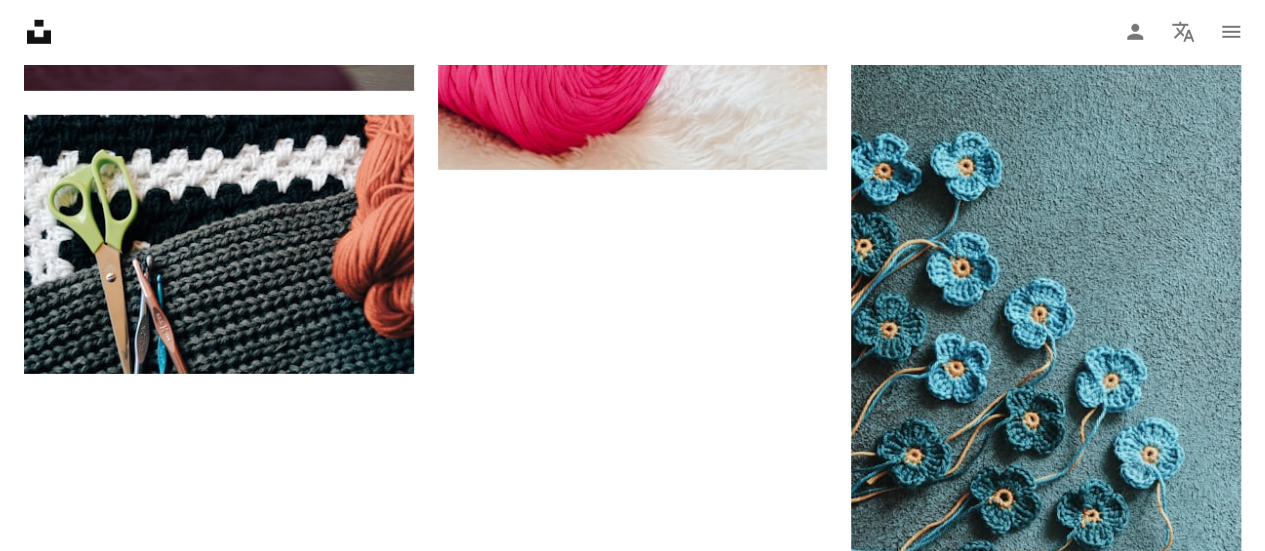 scroll, scrollTop: 3116, scrollLeft: 0, axis: vertical 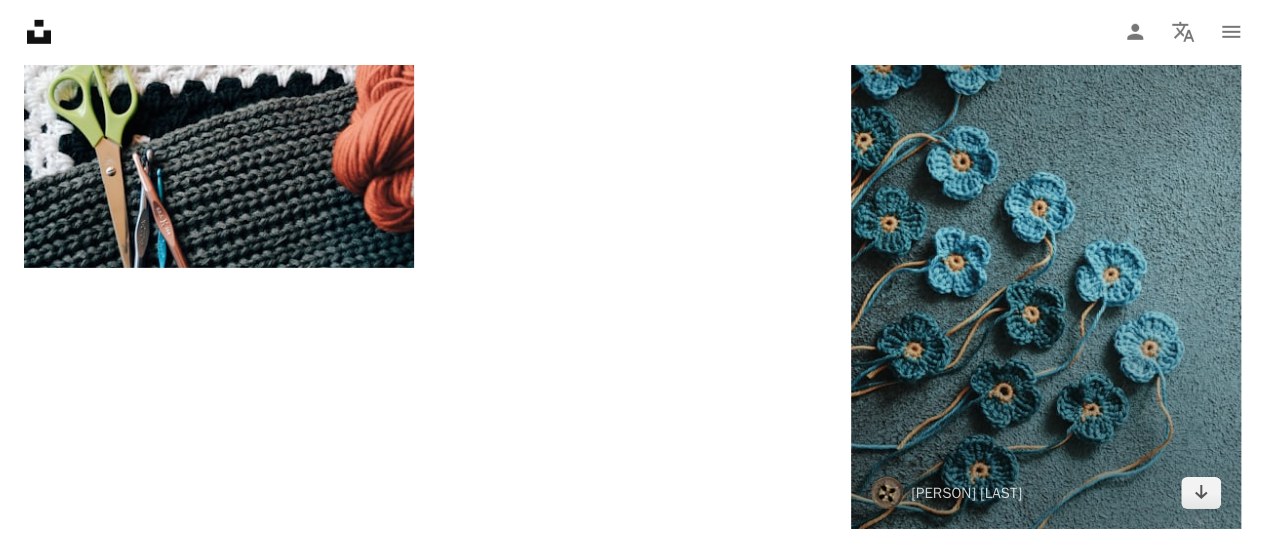 click at bounding box center [1046, 236] 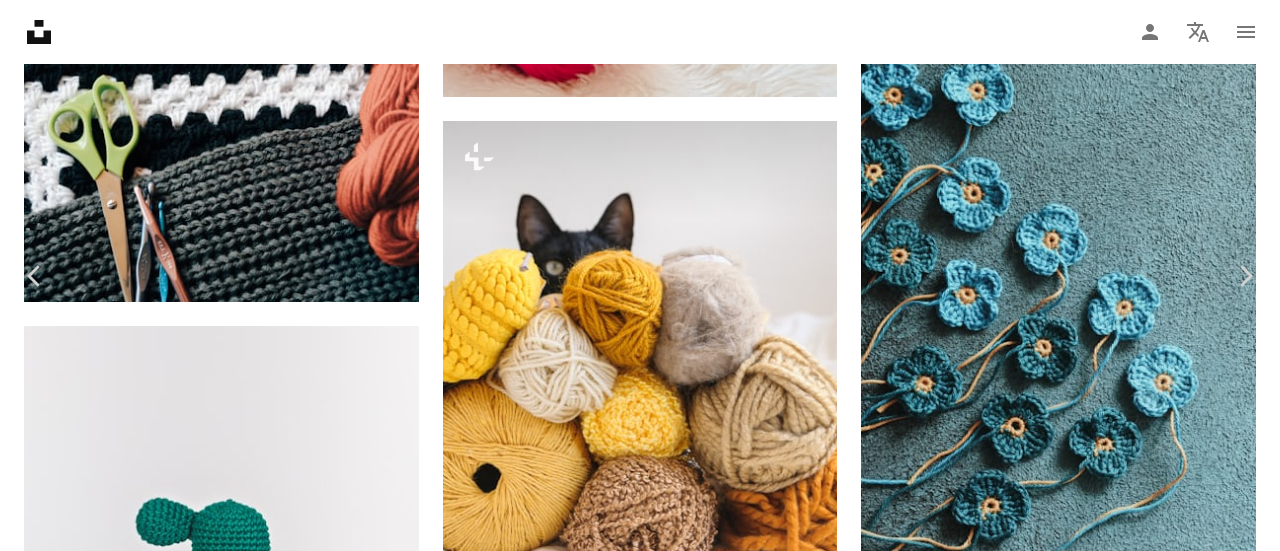 click on "Download free" at bounding box center [1081, 4653] 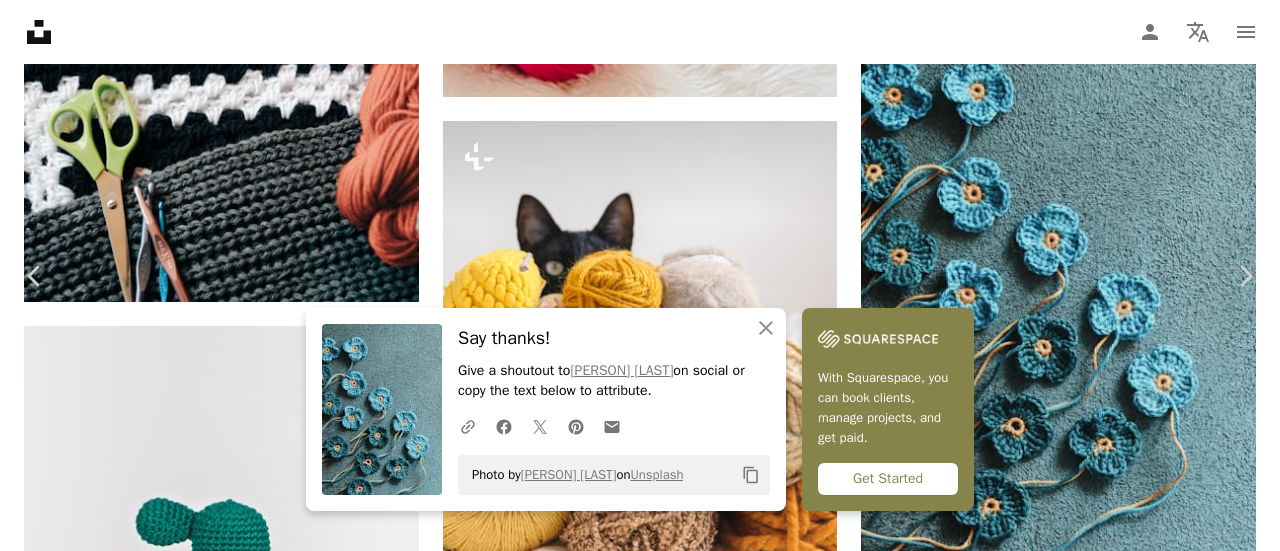 click on "An X shape" at bounding box center [20, 20] 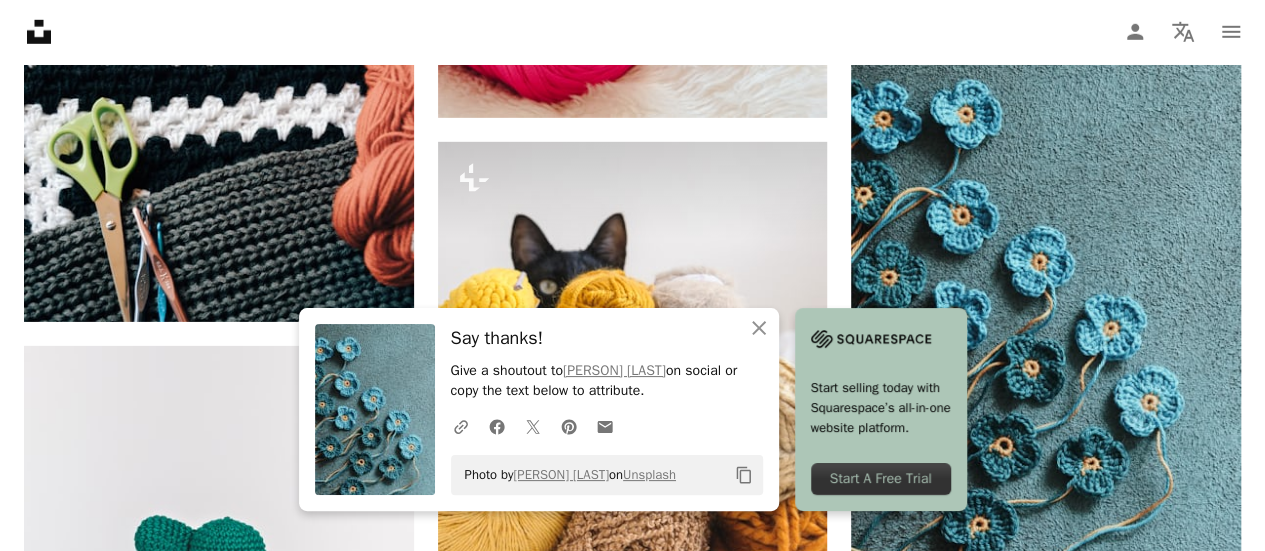 scroll, scrollTop: 3052, scrollLeft: 0, axis: vertical 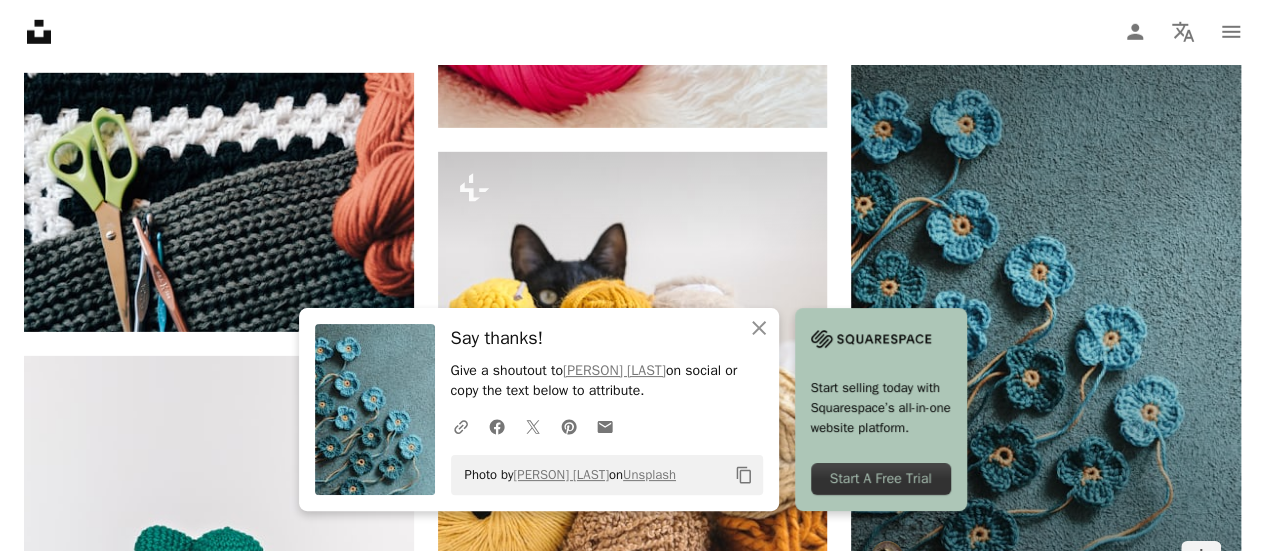 click at bounding box center (1046, 300) 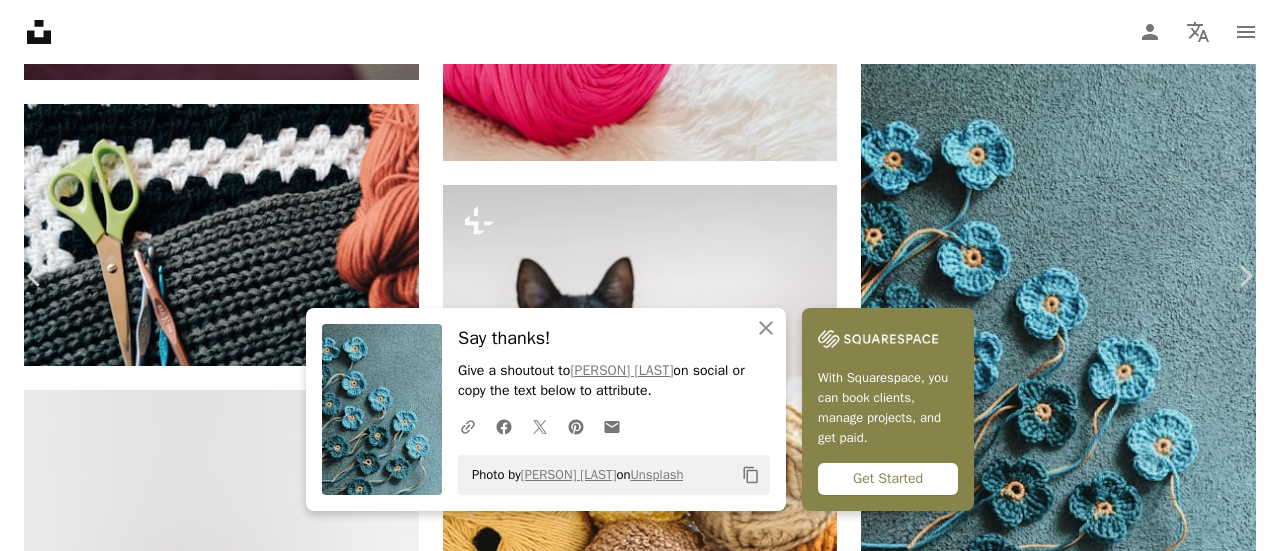 click on "Zoom in" at bounding box center [632, 5048] 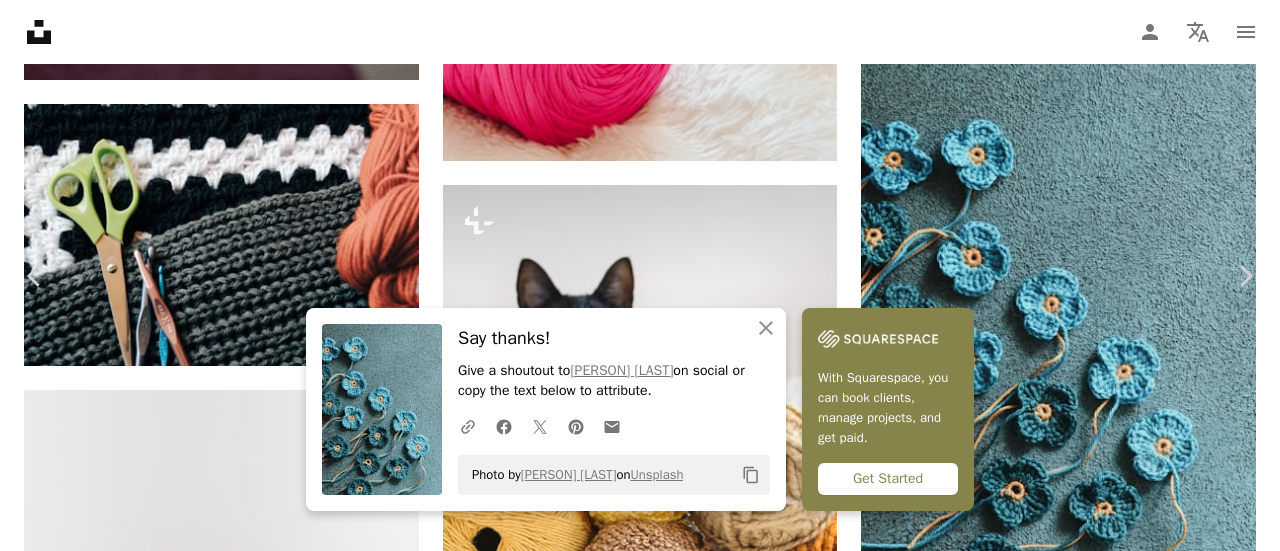 click on "Download free" at bounding box center (1081, 4717) 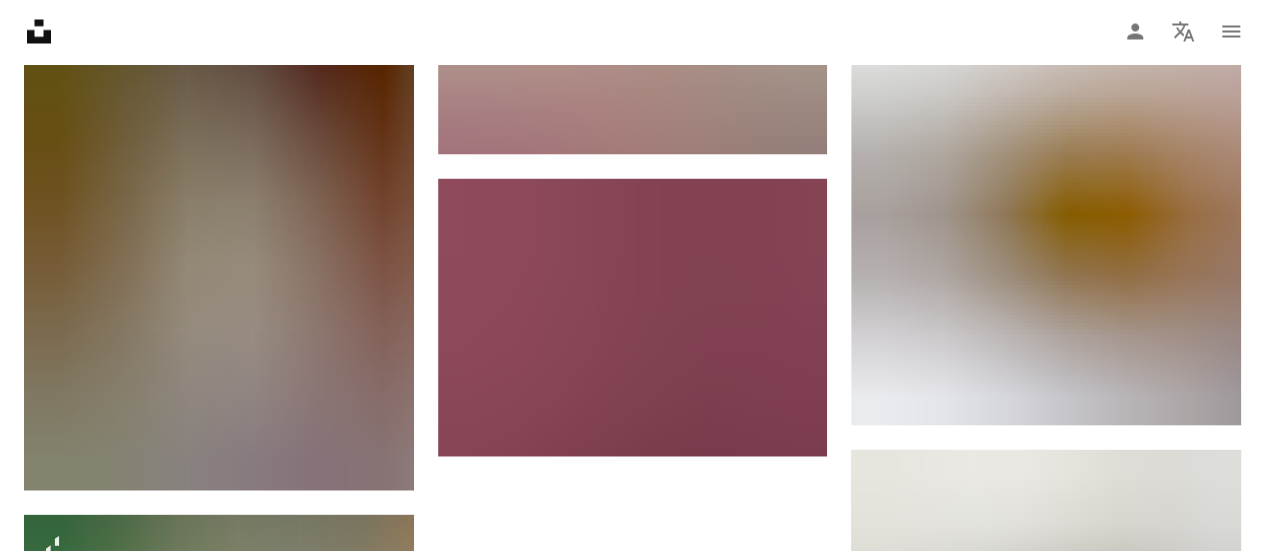 scroll, scrollTop: 5628, scrollLeft: 0, axis: vertical 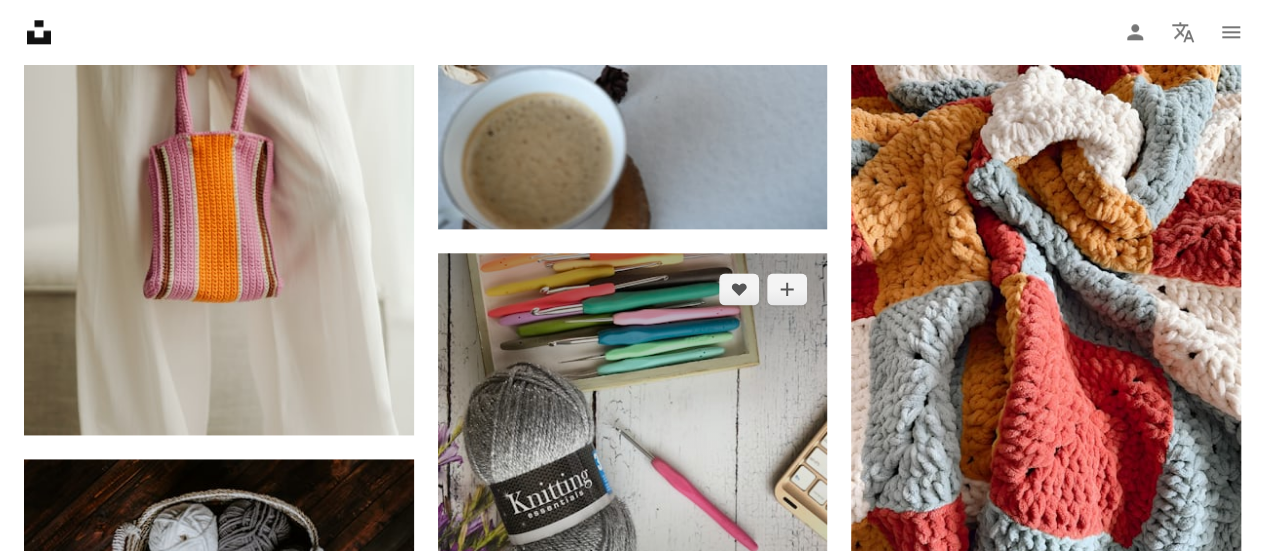click at bounding box center [633, 448] 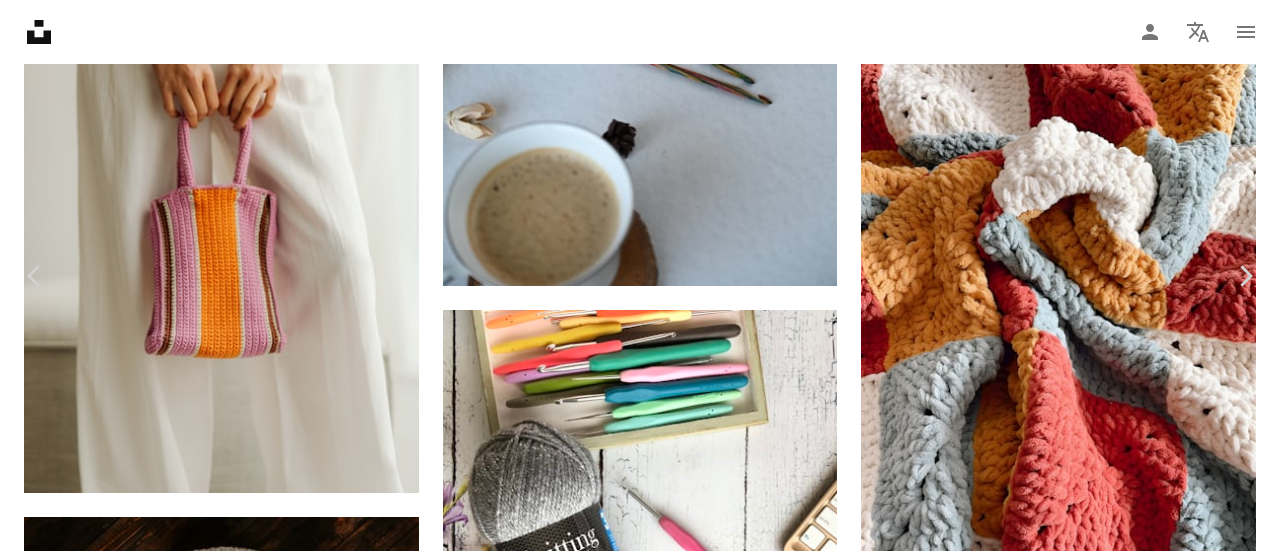 click on "Download free" at bounding box center [1081, 6059] 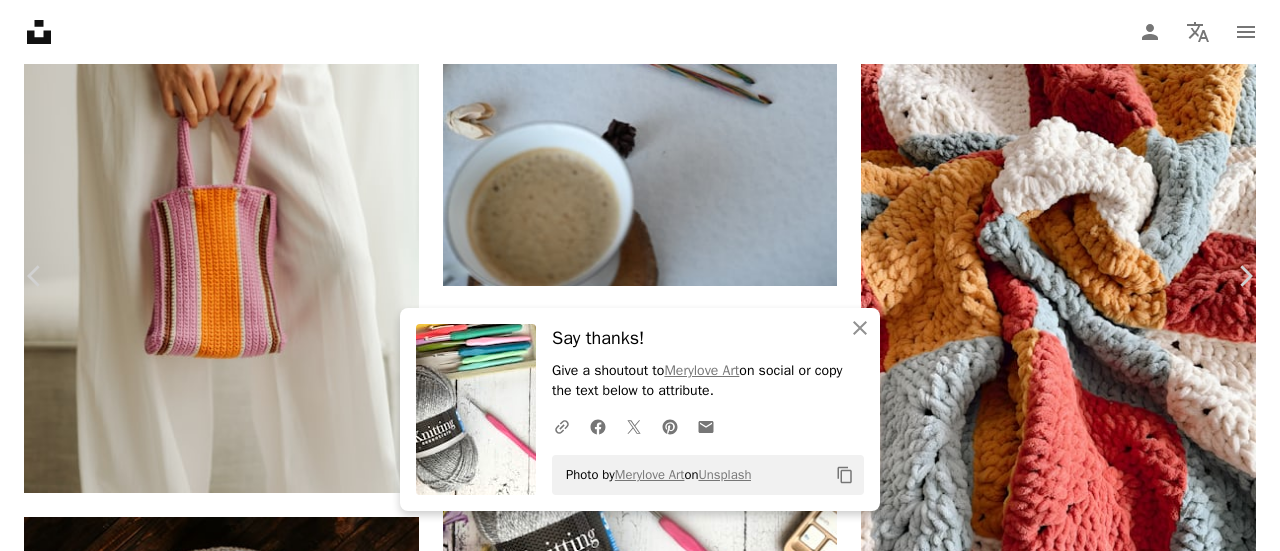 click on "An X shape Chevron left Chevron right An X shape Close Say thanks! Give a shoutout to  [PERSON]  on social or copy the text below to attribute. A URL sharing icon (chains) Facebook icon X (formerly Twitter) icon Pinterest icon An envelope Photo by  [PERSON]  on  Unsplash
Copy content [PERSON] [USERNAME] A heart A plus sign Edit image   Plus sign for Unsplash+ Download free Chevron down Zoom in Views 334,395 Downloads 3,777 A forward-right arrow Share Info icon Info More Actions Knitting Calendar outlined Published on  August 29, 2021 Safety Free to use under the  Unsplash License crochet knitting crafts hook crochet hook yarn Backgrounds Browse premium related images on iStock  |  Save 20% with code UNSPLASH20 View more on iStock  ↗ Related images A heart A plus sign [PERSON] Available for hire A checkmark inside of a circle Arrow pointing down Plus sign for Unsplash+ A heart A plus sign [PERSON] For  Unsplash+ A lock   Download A heart A plus sign [PERSON] A heart For" at bounding box center [640, 6287] 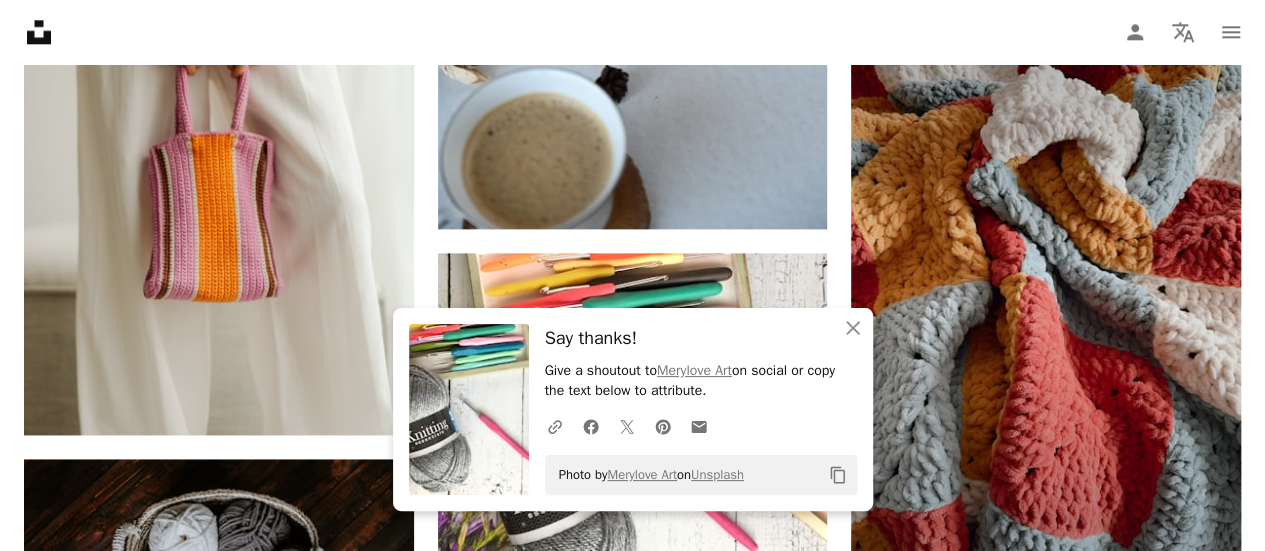click at bounding box center (1046, 299) 